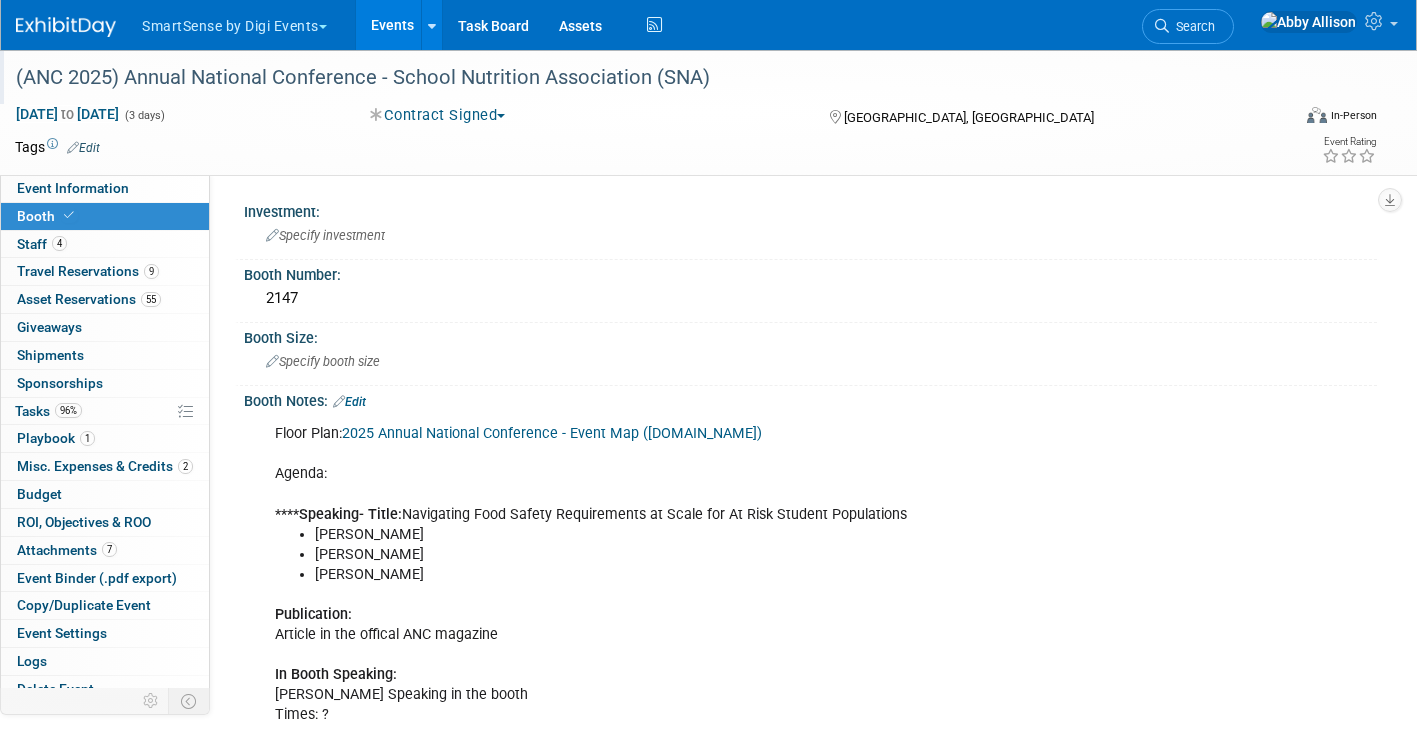 scroll, scrollTop: 0, scrollLeft: 0, axis: both 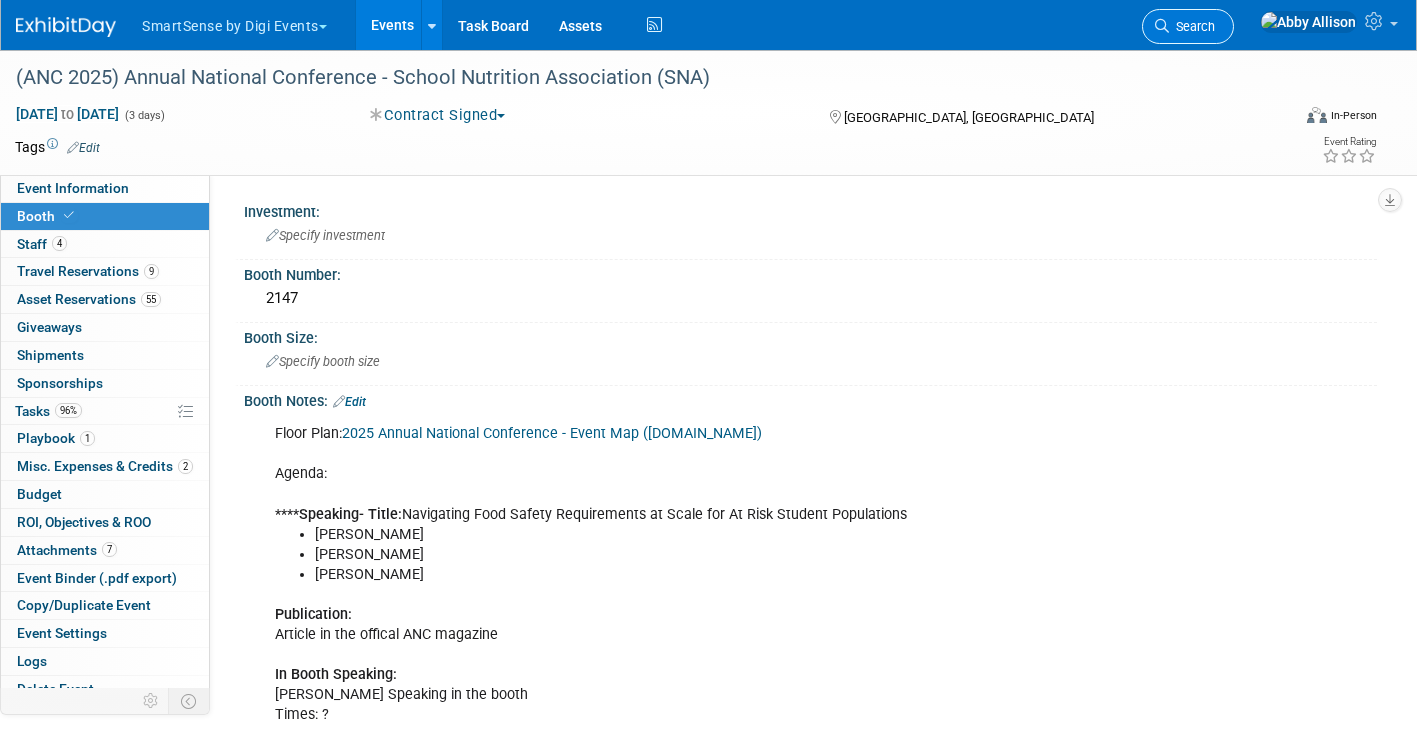 click on "Search" at bounding box center [1192, 26] 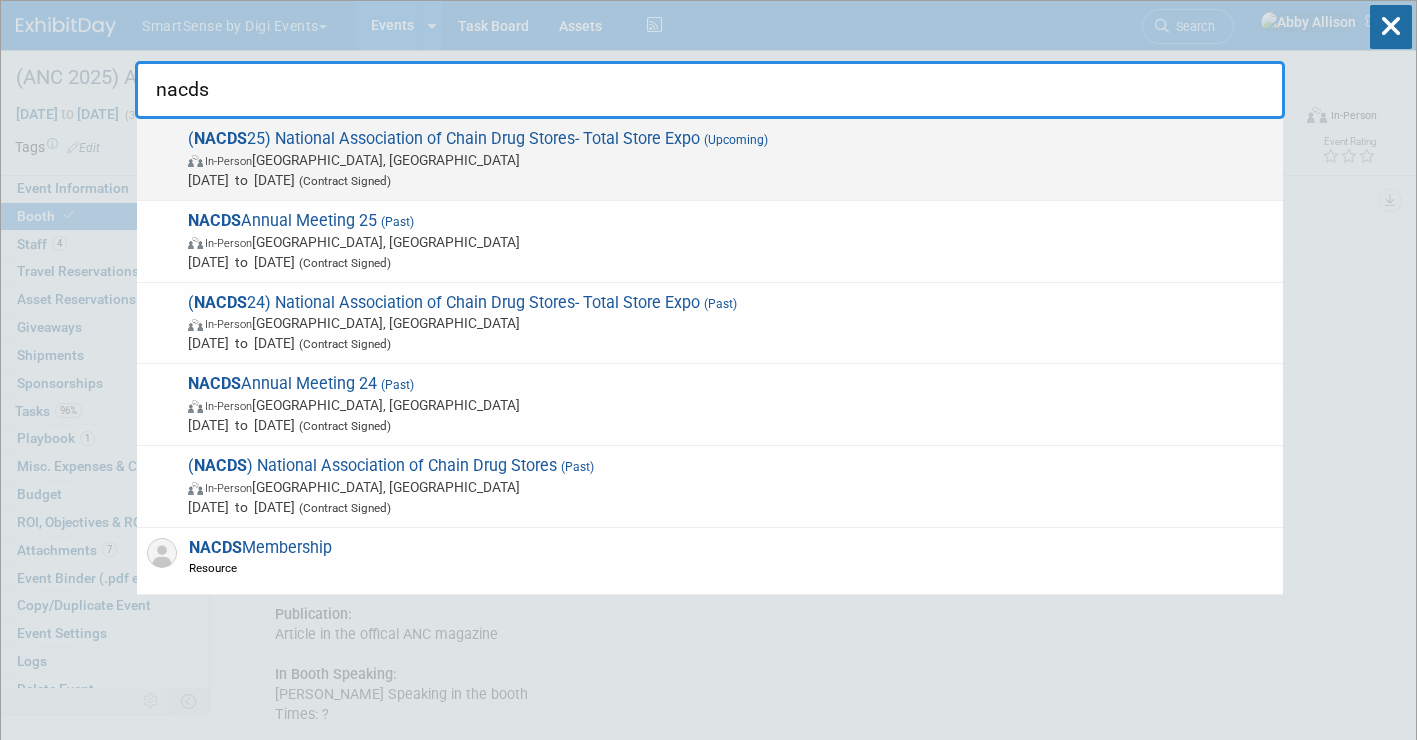 type on "nacds" 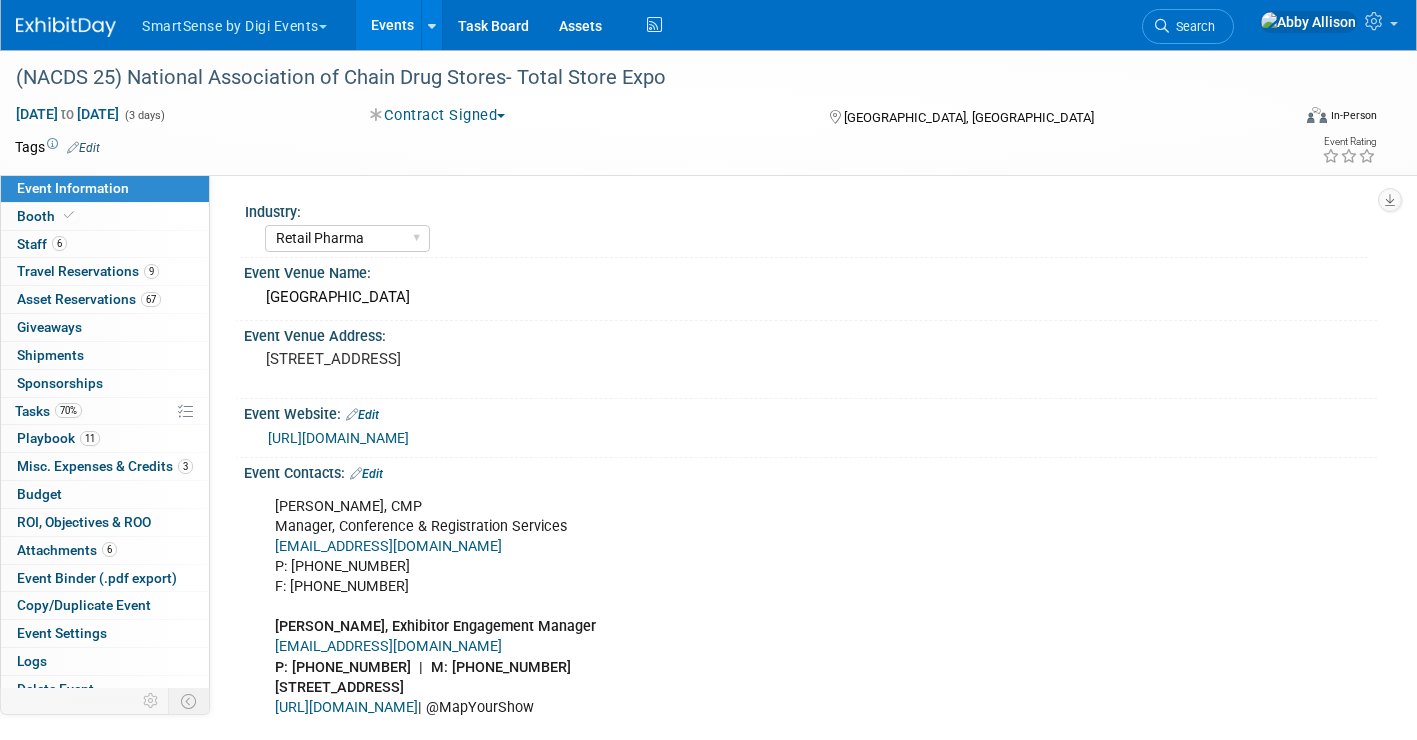 select on "Retail Pharma" 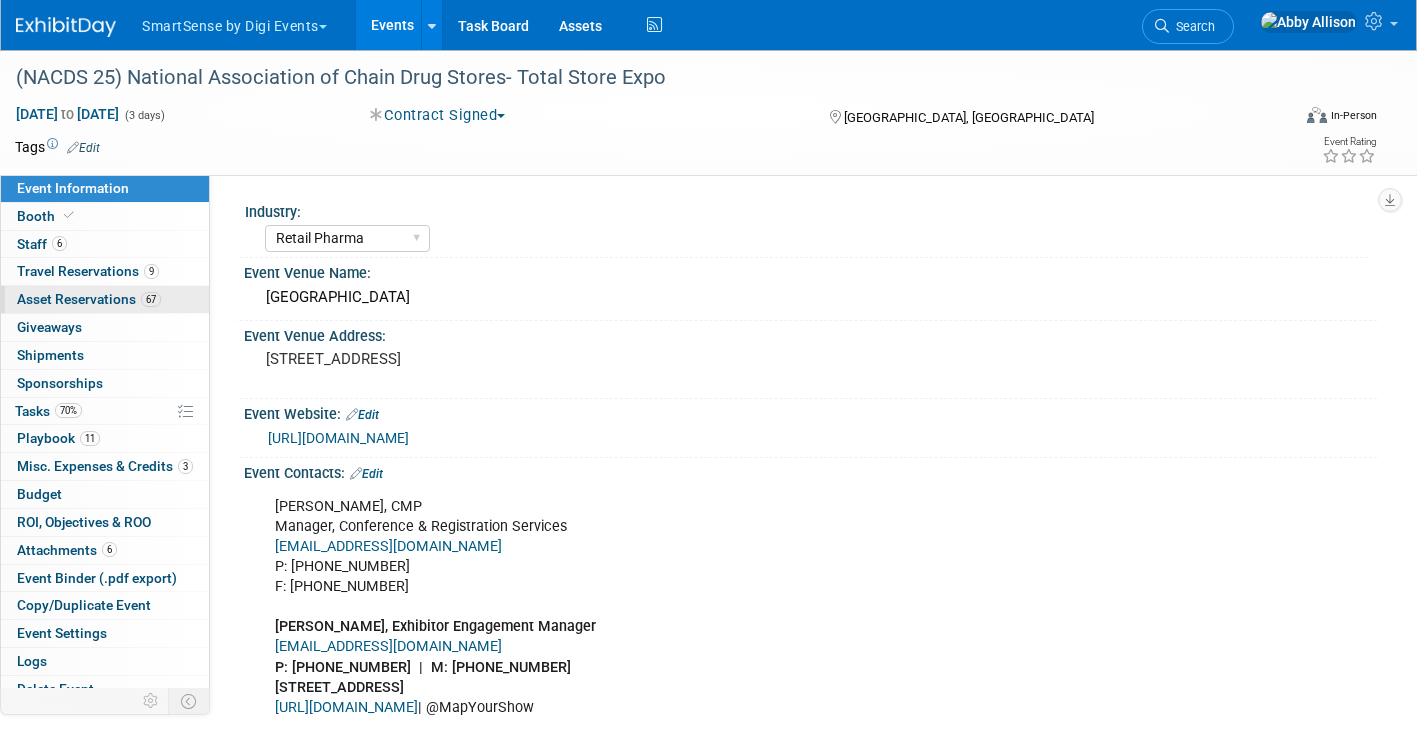 click on "Asset Reservations 67" at bounding box center [89, 299] 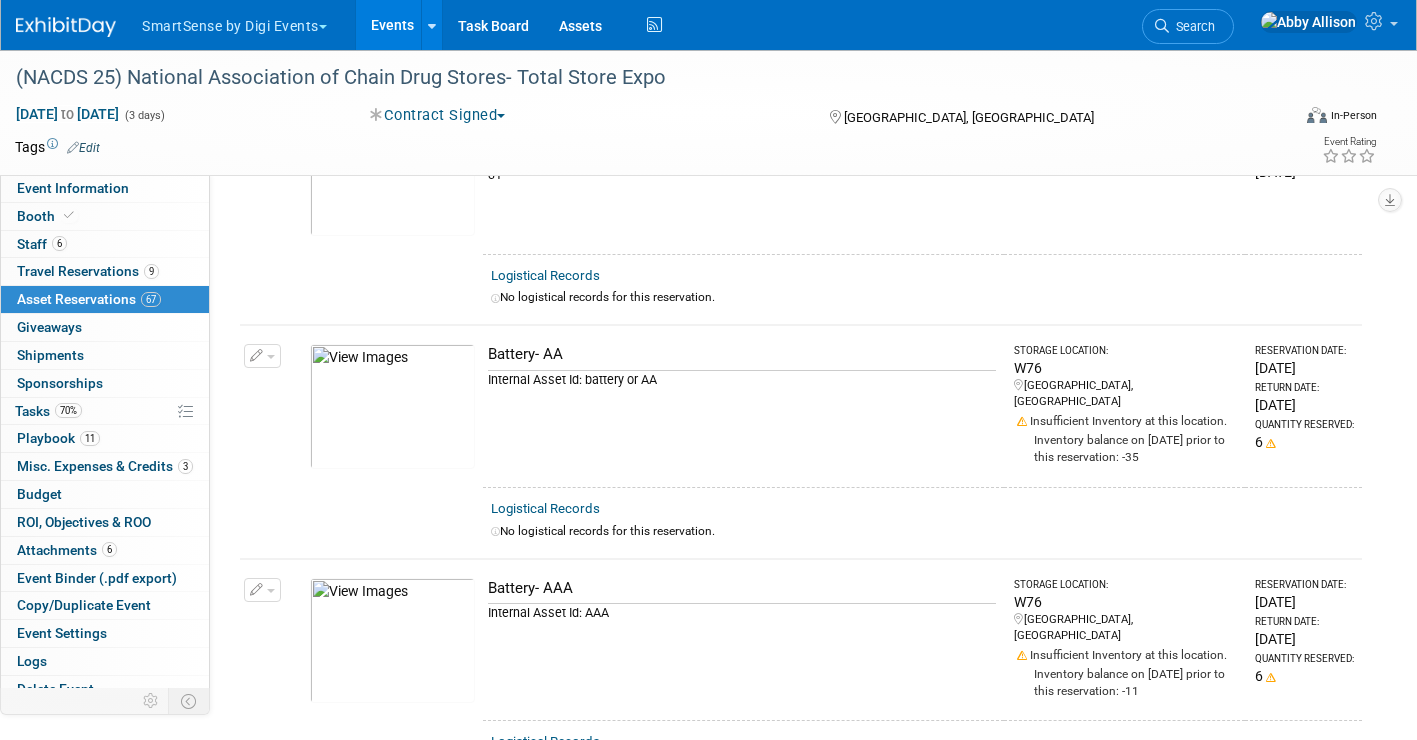 scroll, scrollTop: 185, scrollLeft: 0, axis: vertical 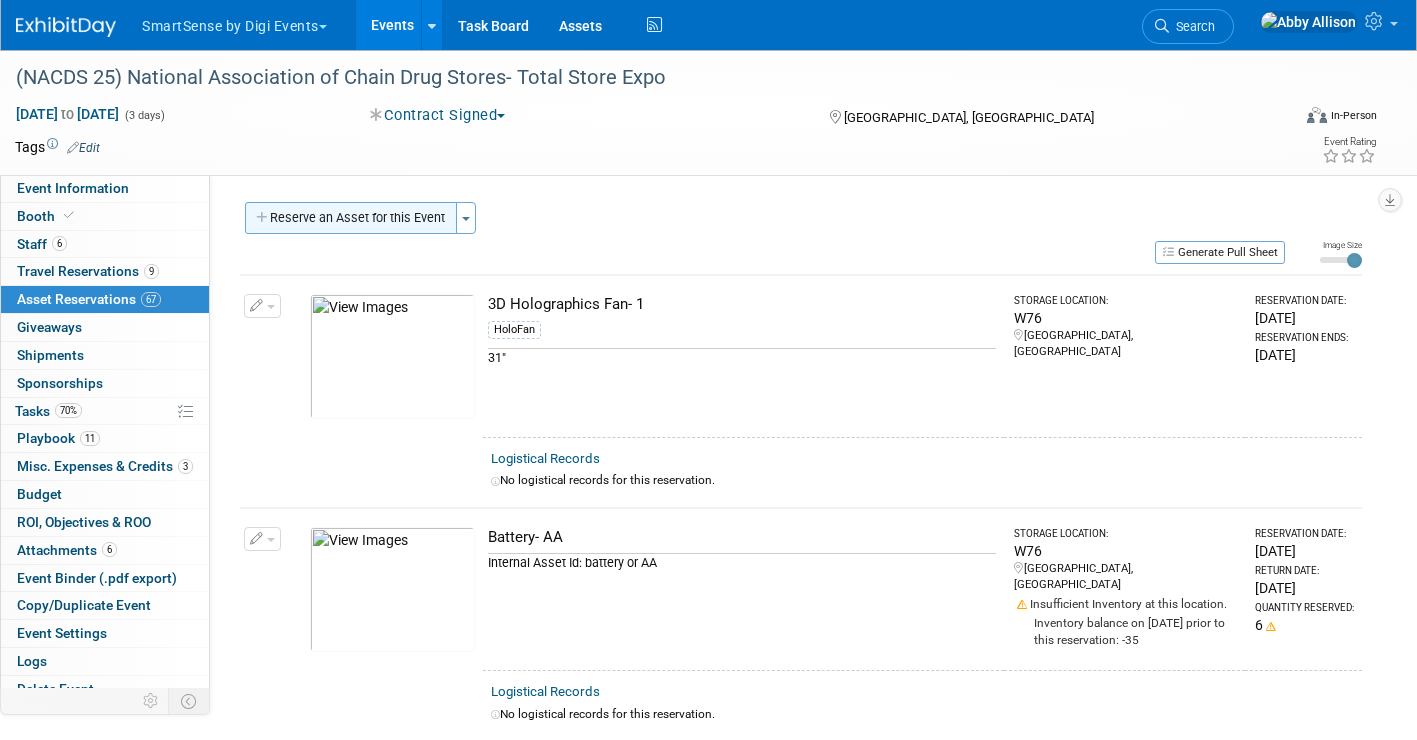 click on "Reserve an Asset for this Event" at bounding box center [351, 218] 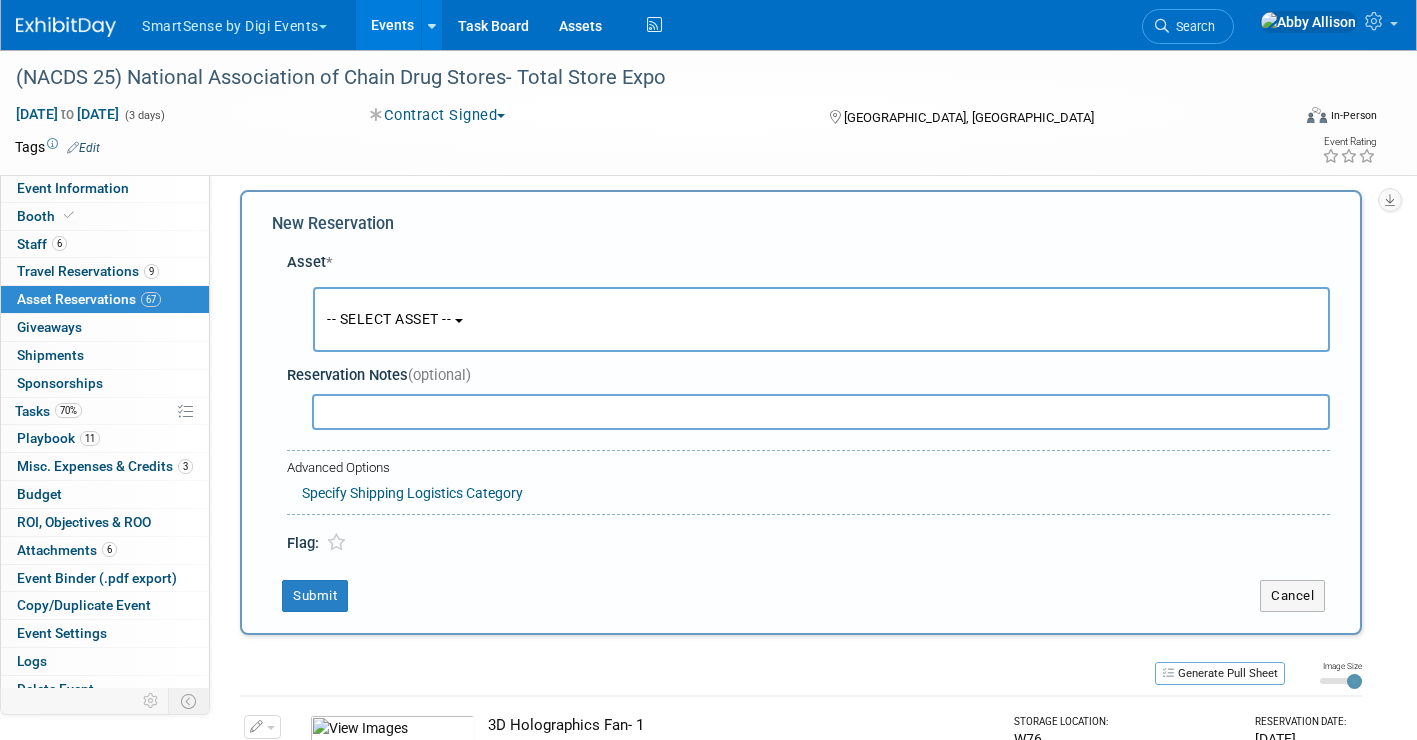 scroll, scrollTop: 19, scrollLeft: 0, axis: vertical 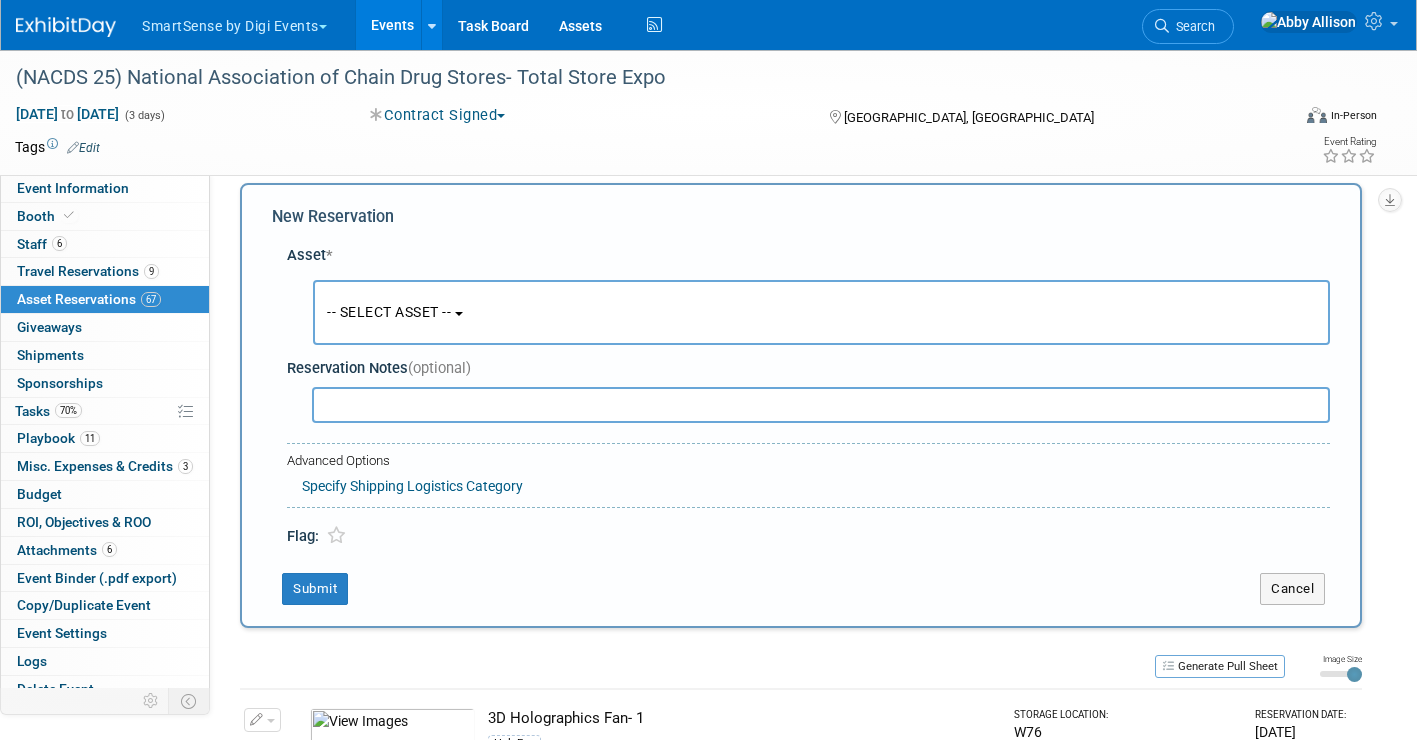 click on "-- SELECT ASSET --" at bounding box center [389, 312] 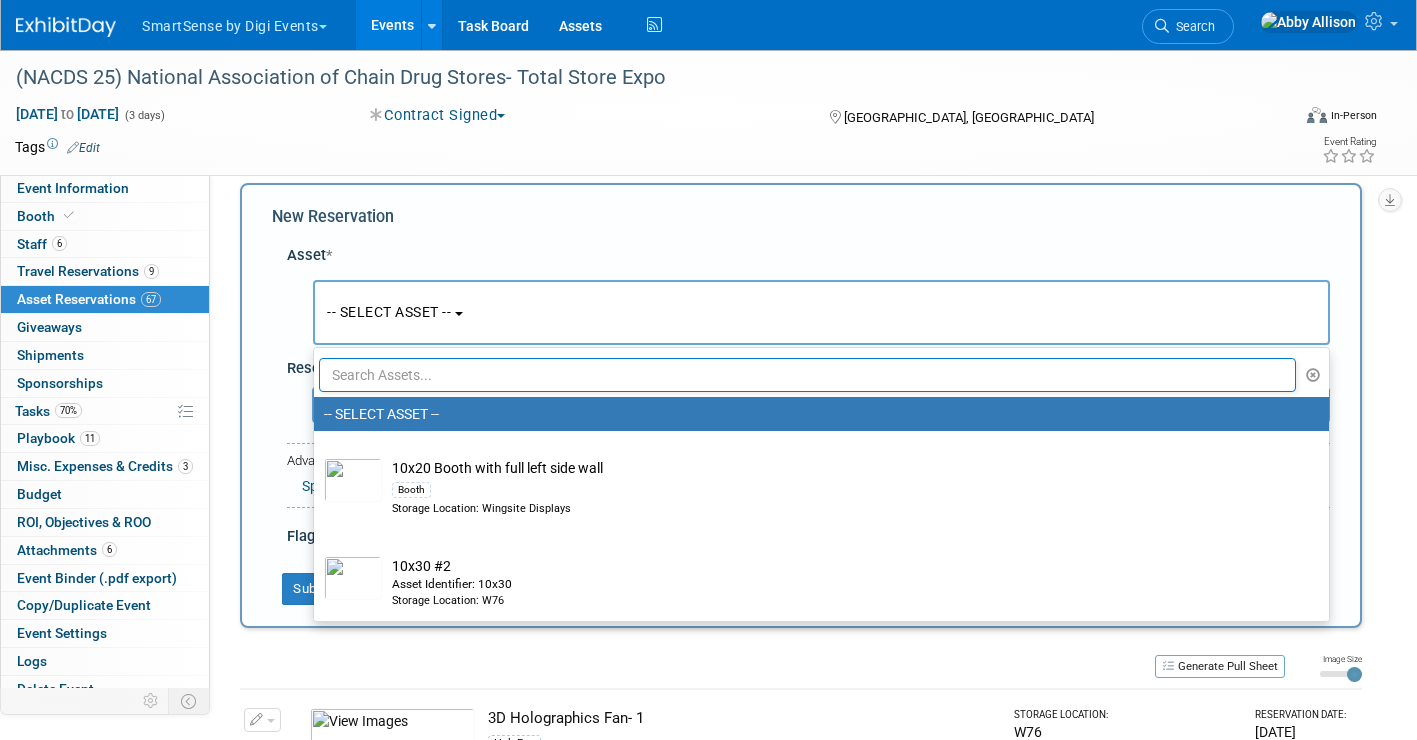 click at bounding box center (807, 375) 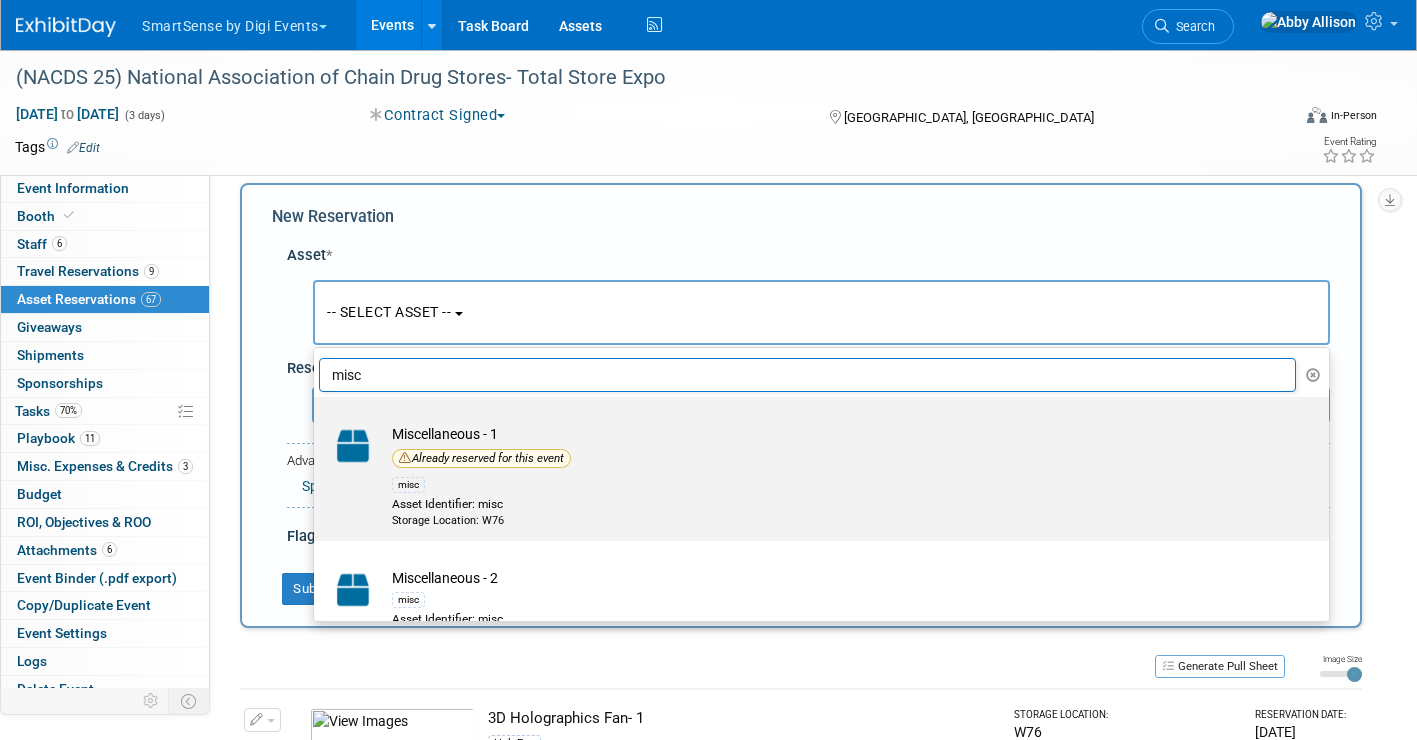 type on "misc" 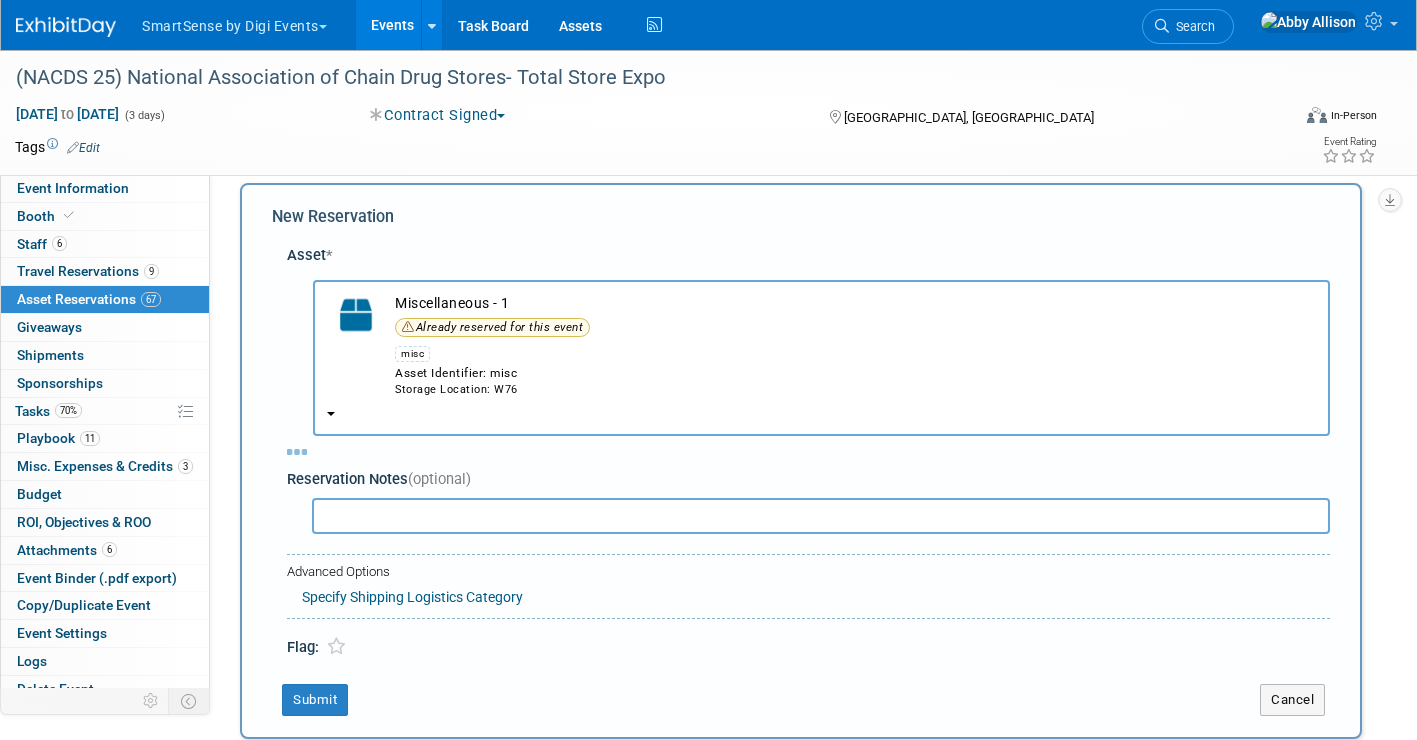select on "7" 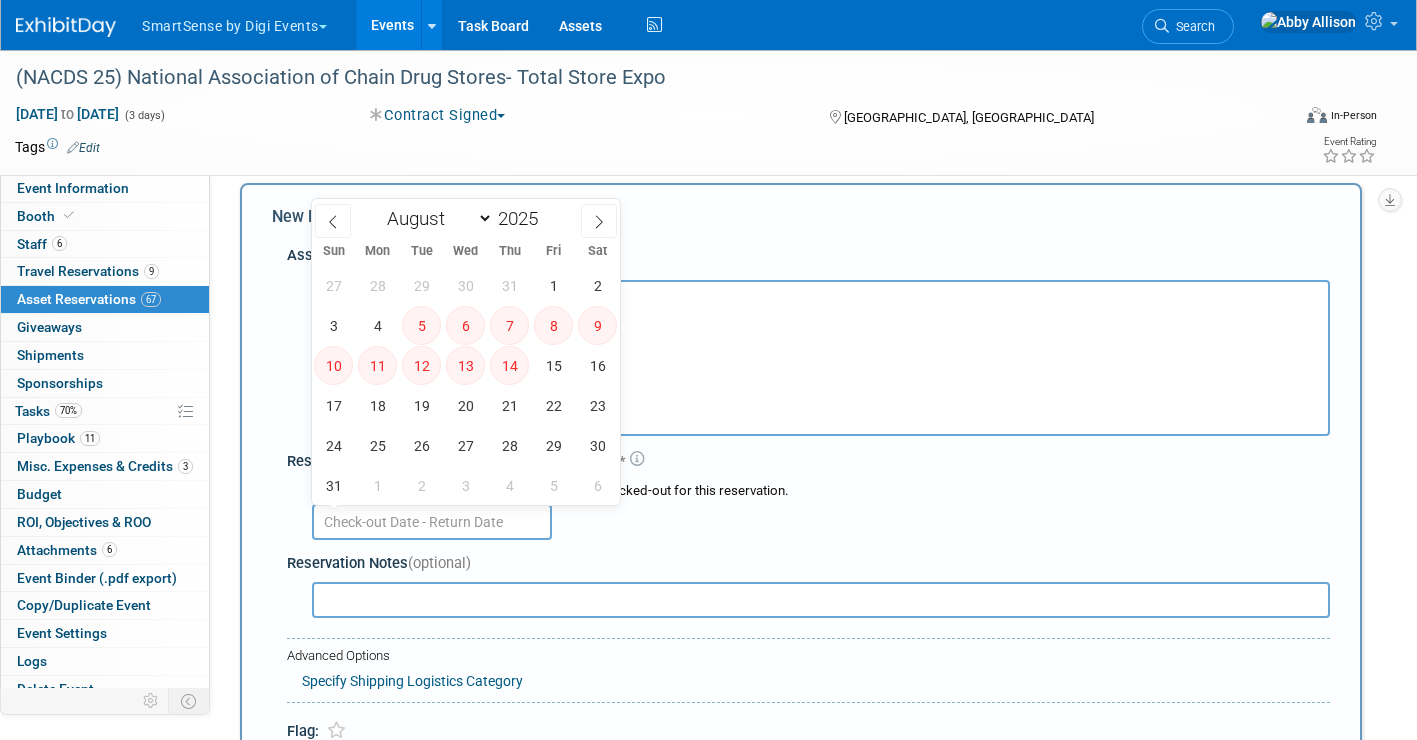 click at bounding box center [432, 522] 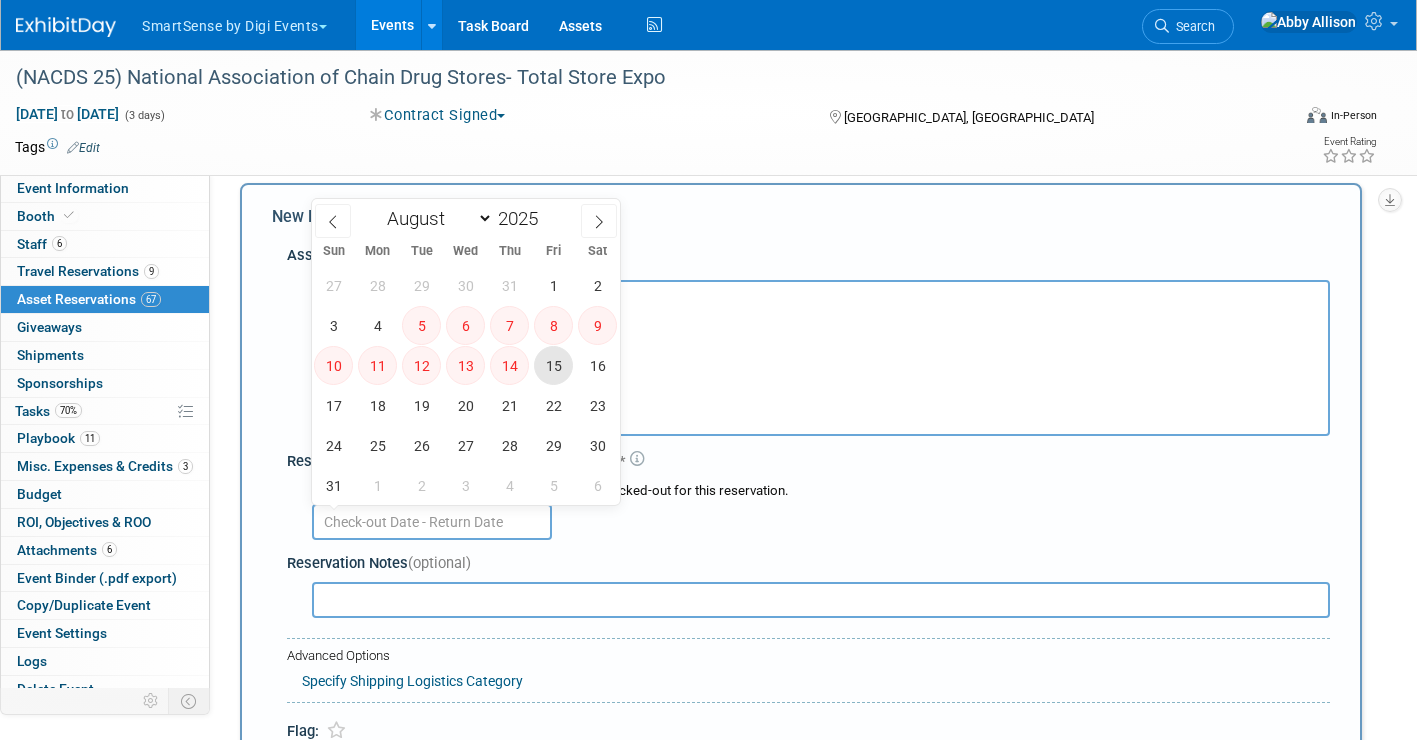 click on "15" at bounding box center (553, 365) 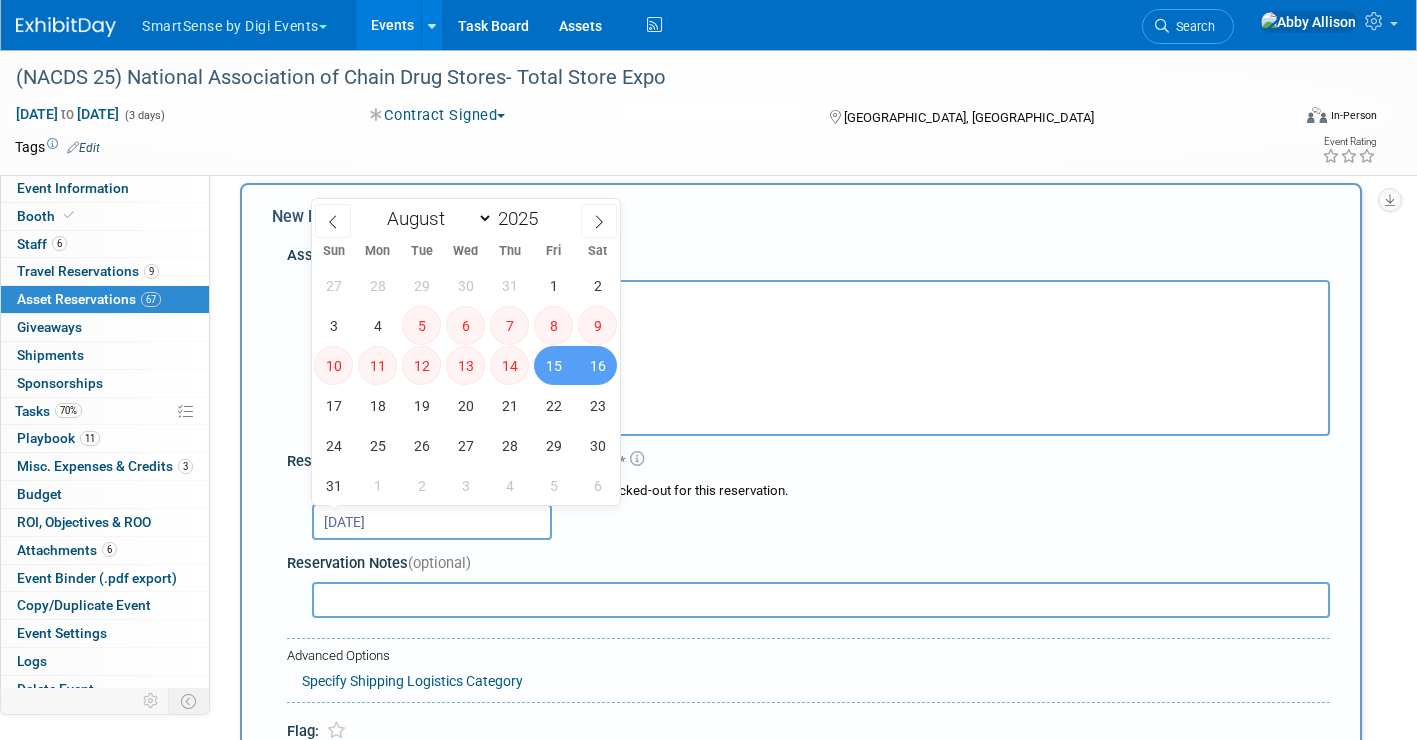 click on "16" at bounding box center (597, 365) 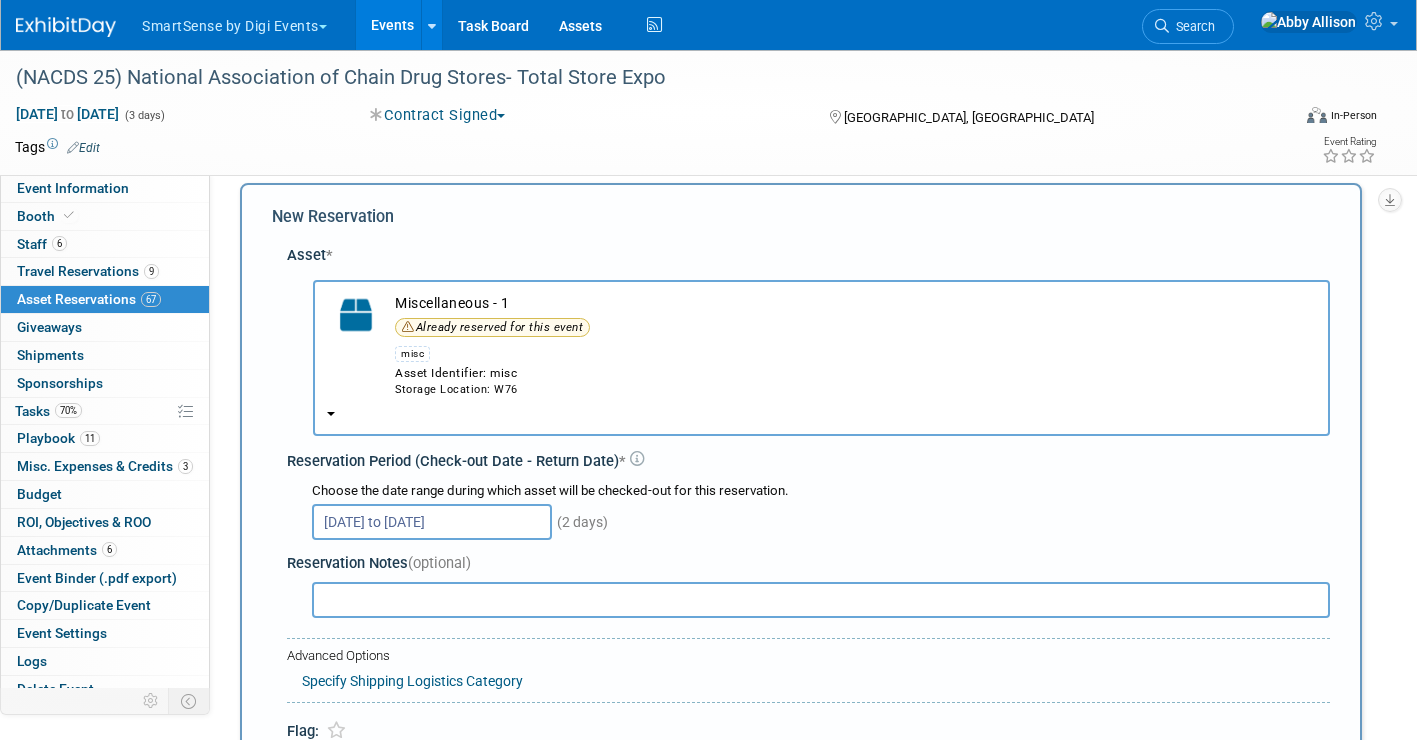 click at bounding box center [821, 600] 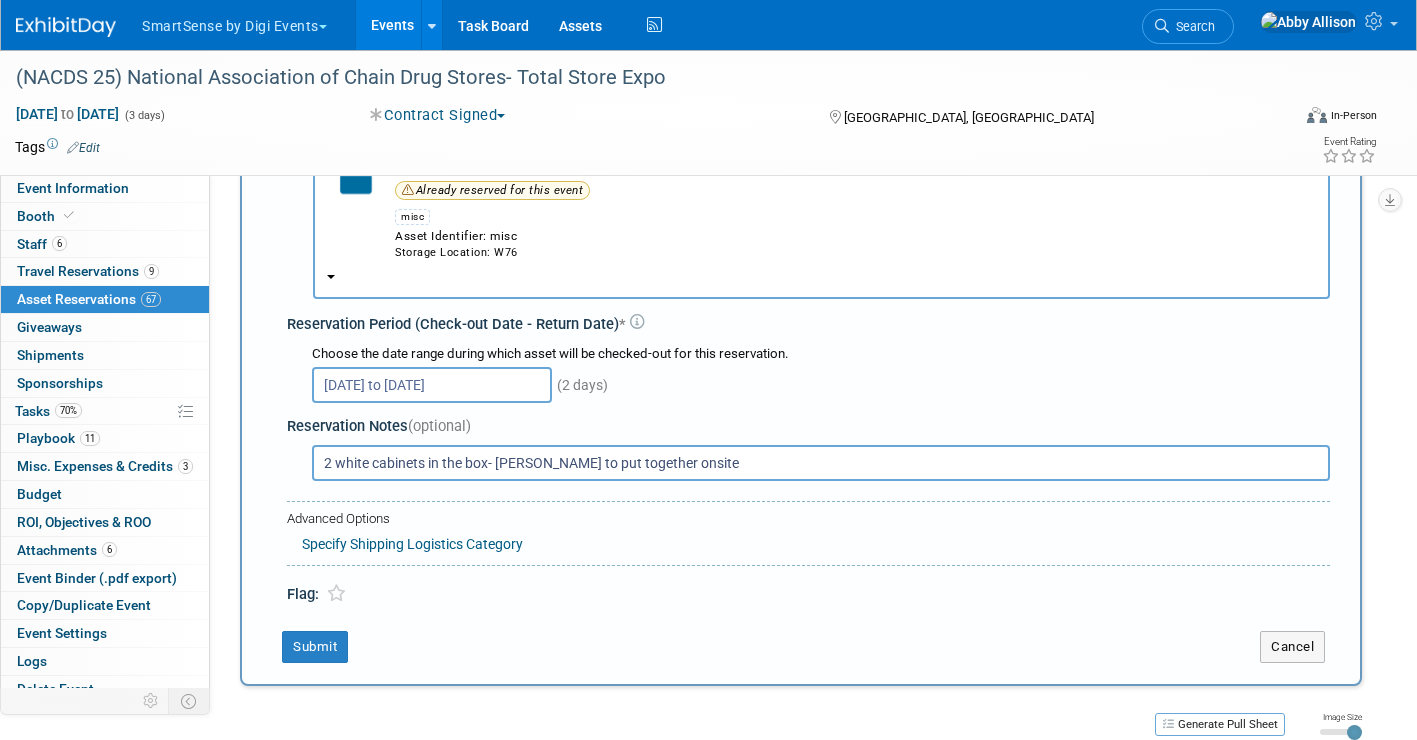 scroll, scrollTop: 159, scrollLeft: 0, axis: vertical 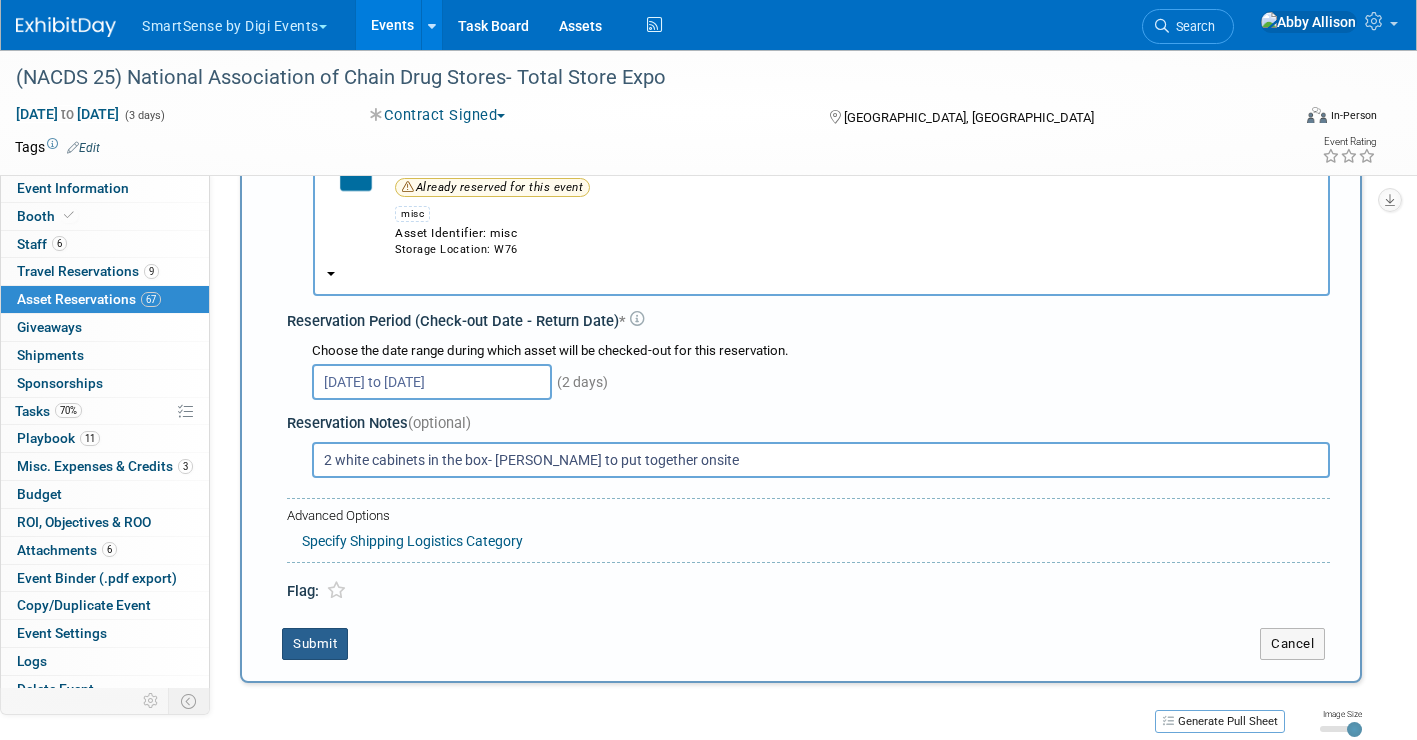 type on "2 white cabinets in the box- [PERSON_NAME] to put together onsite" 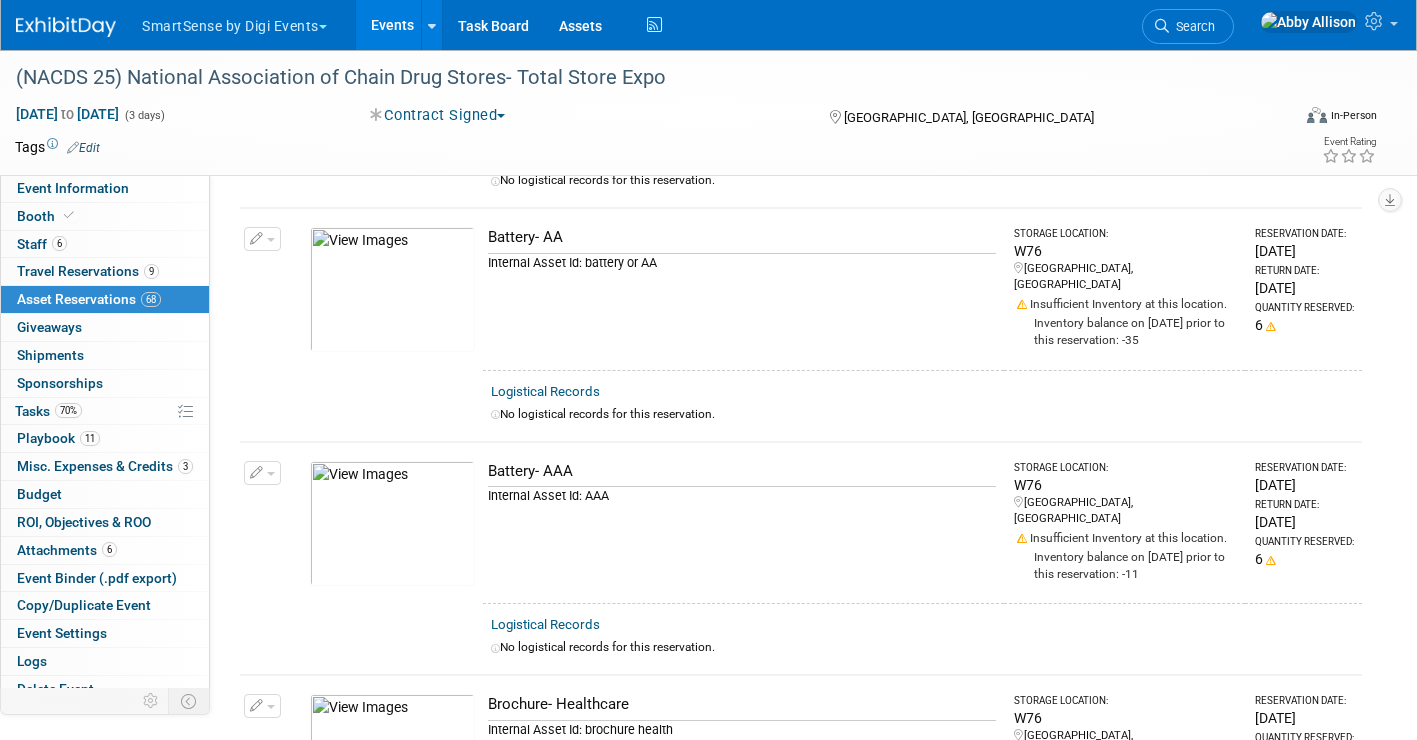 scroll, scrollTop: 0, scrollLeft: 0, axis: both 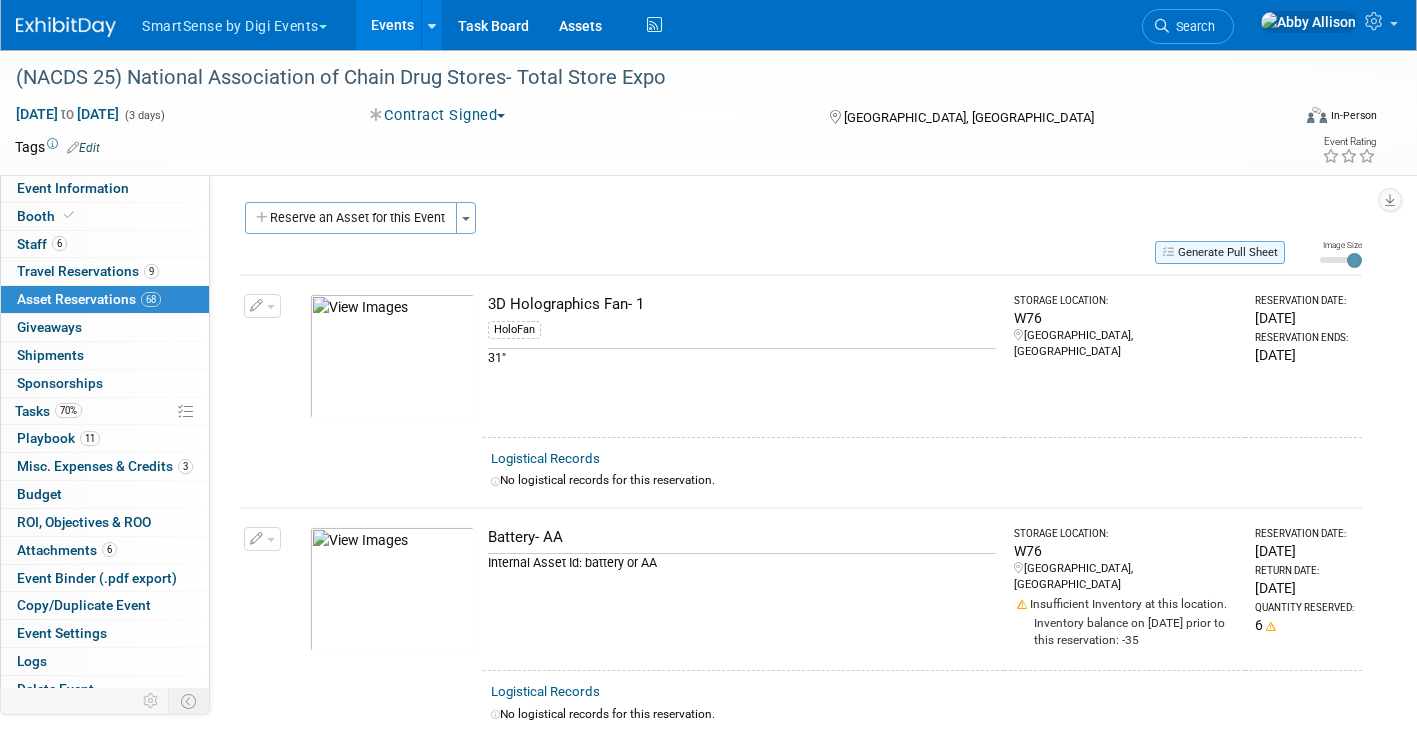 click on "Generate Pull Sheet" at bounding box center [1220, 252] 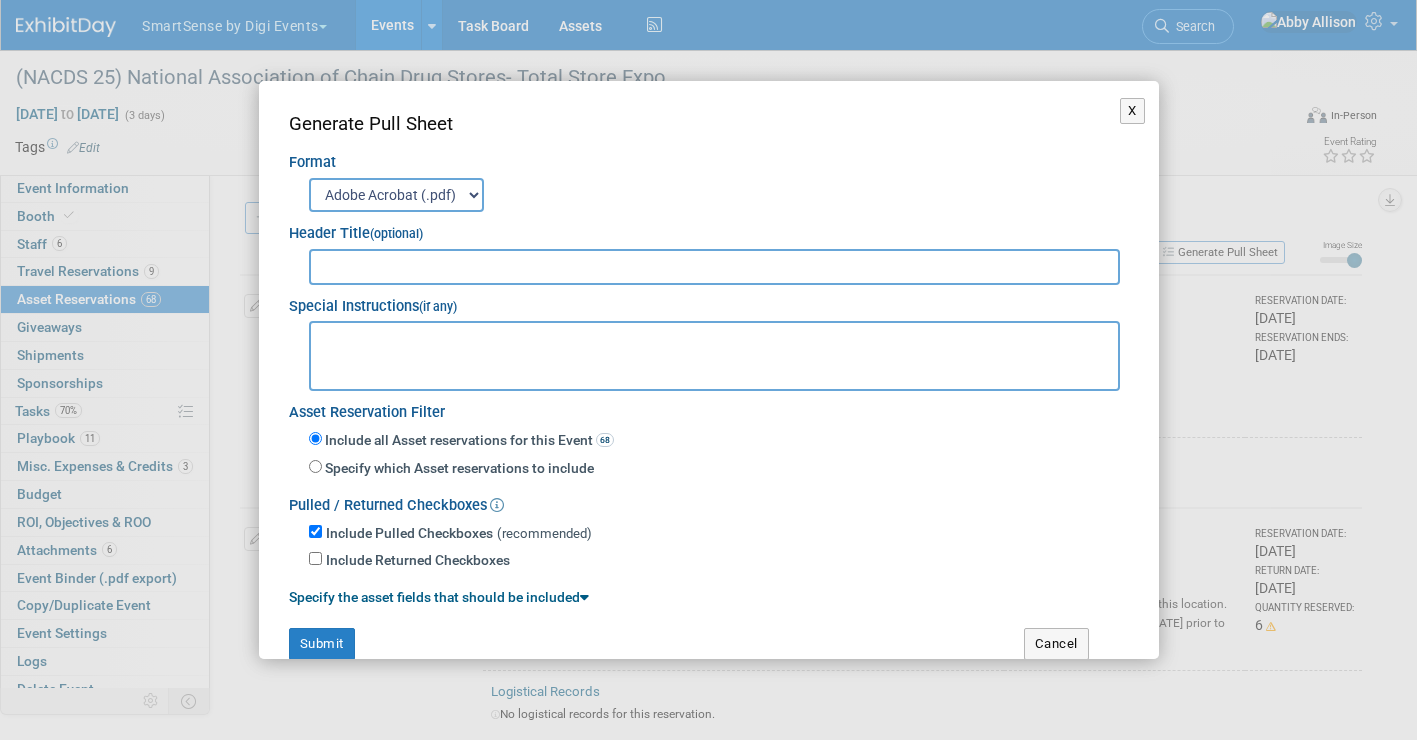 click on "Adobe Acrobat (.pdf)
MS-Word (.docx)" at bounding box center (396, 195) 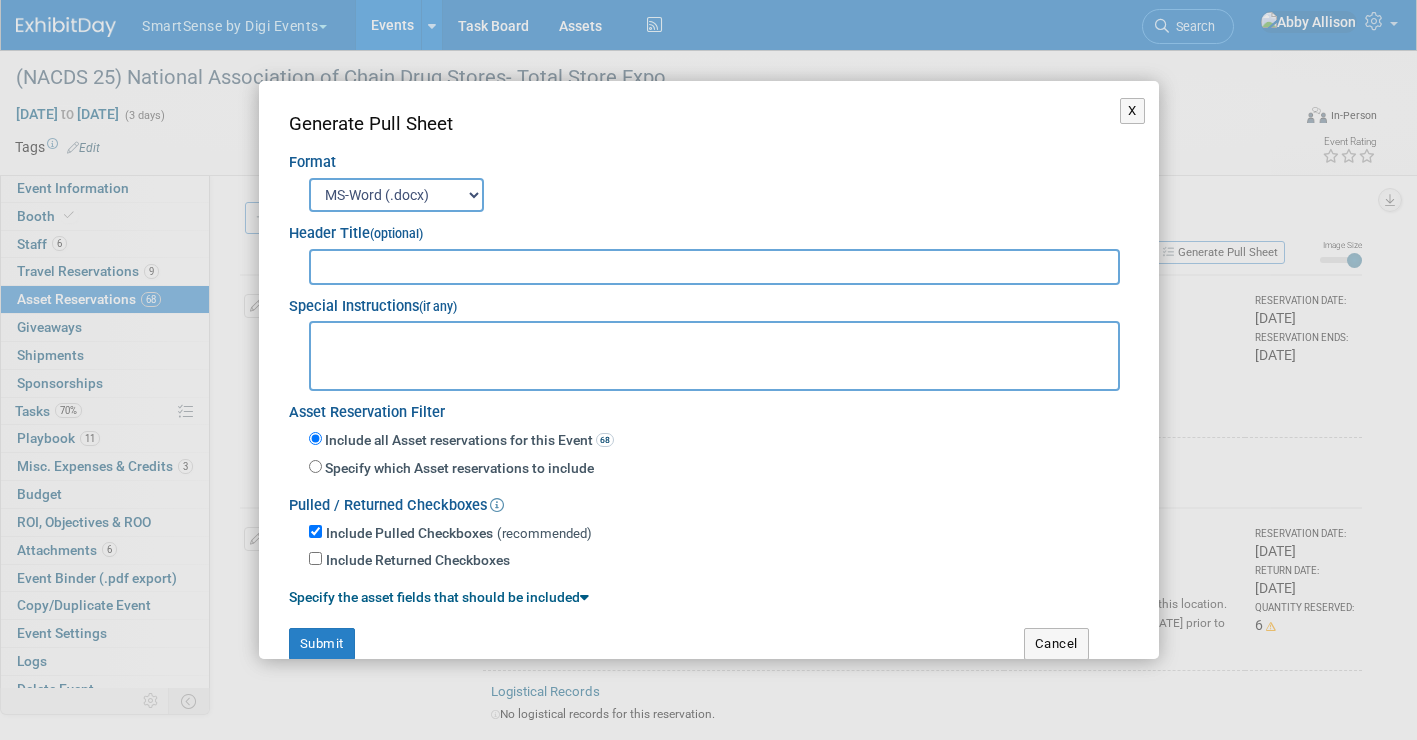 click on "Adobe Acrobat (.pdf)
MS-Word (.docx)" at bounding box center [396, 195] 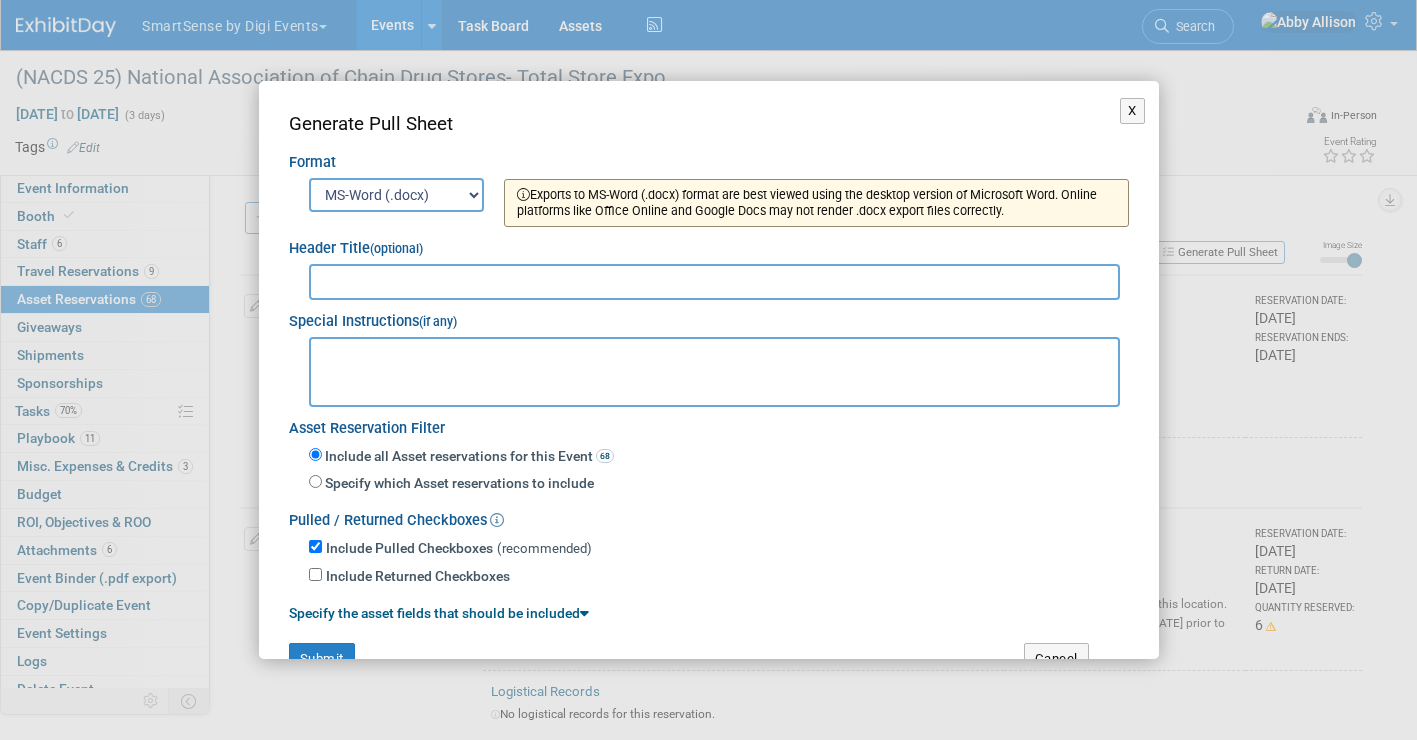 scroll, scrollTop: 44, scrollLeft: 0, axis: vertical 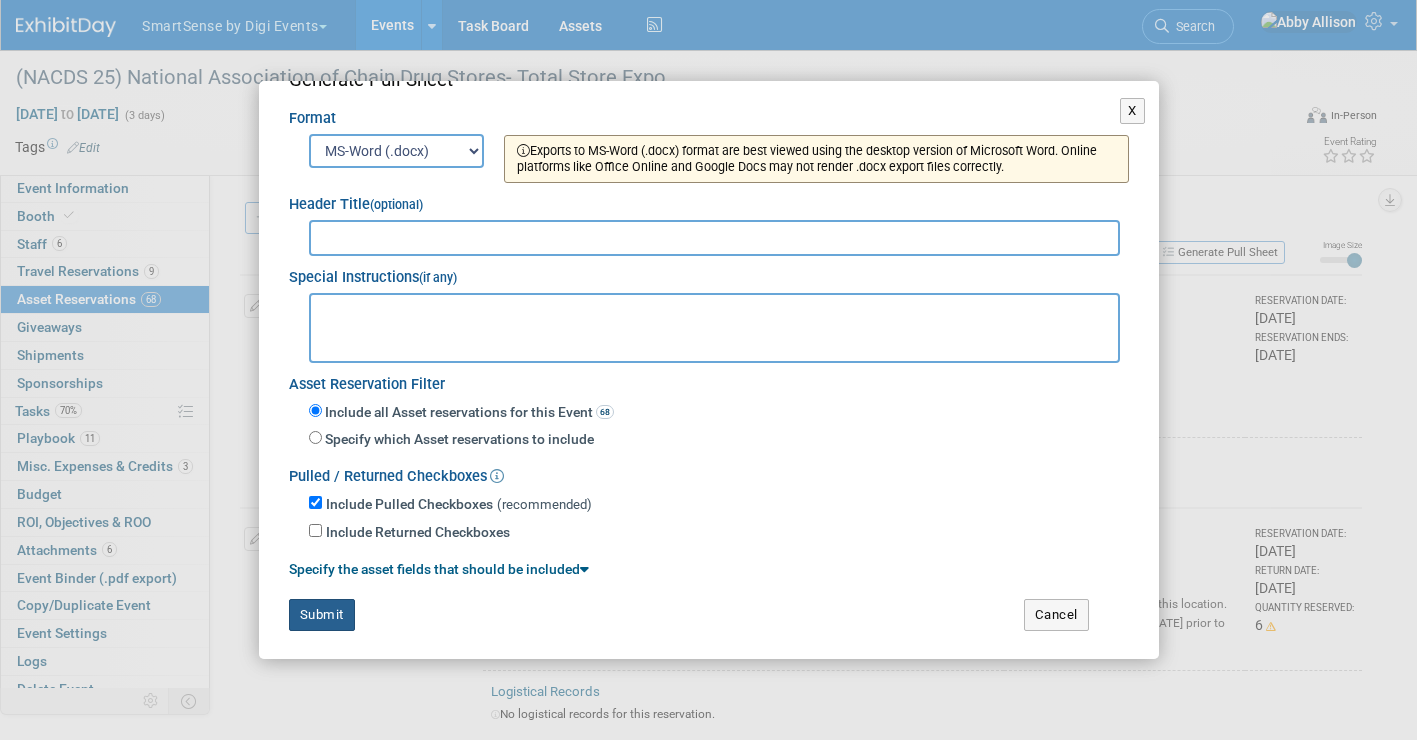 click on "Submit" at bounding box center [322, 615] 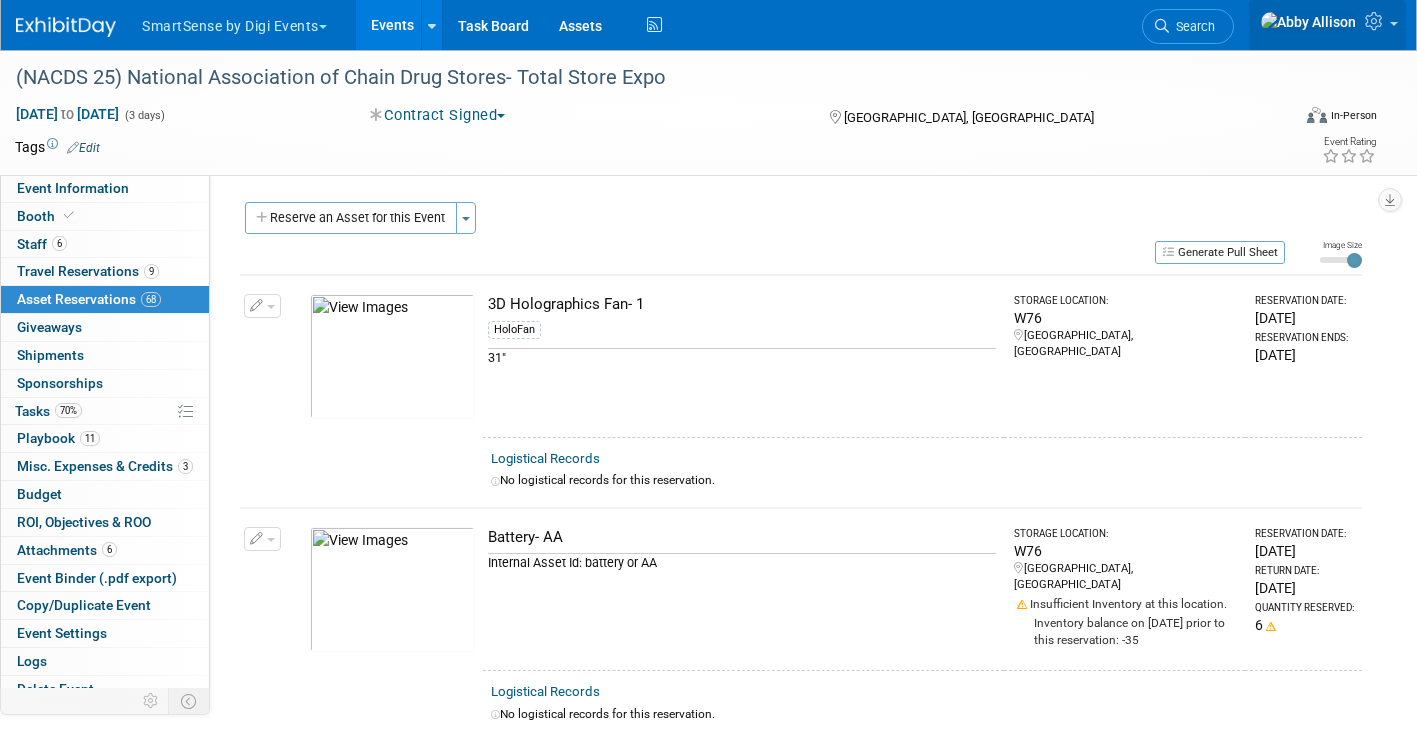 click at bounding box center (1376, 21) 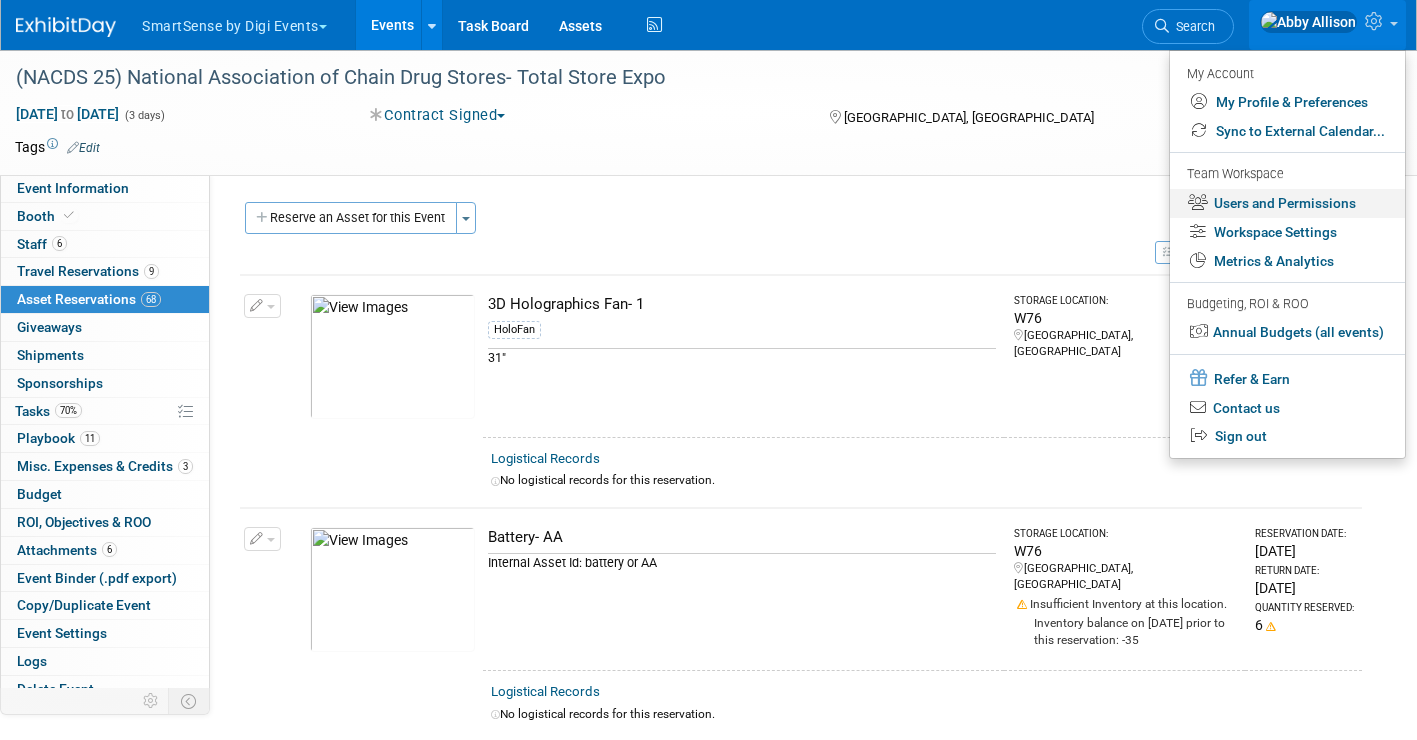 click on "Users and Permissions" at bounding box center [1287, 203] 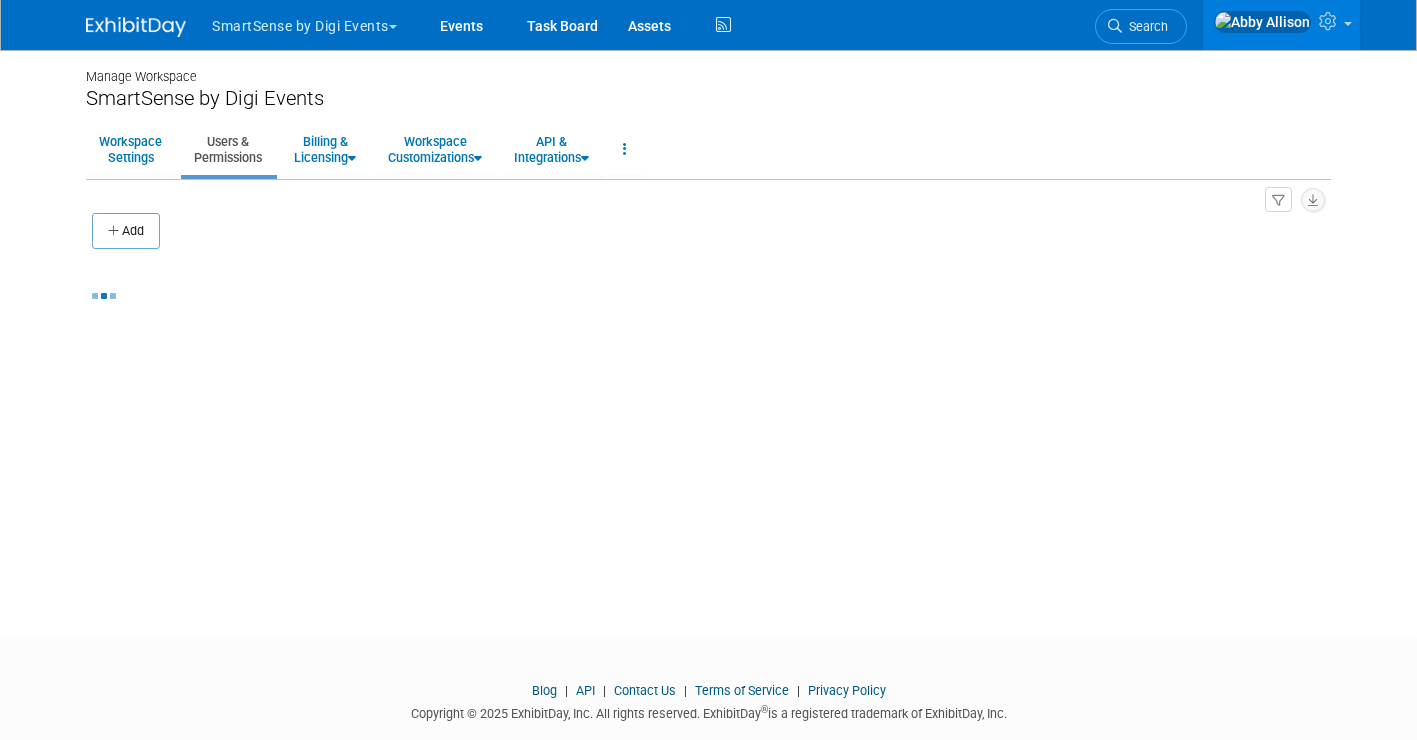 scroll, scrollTop: 0, scrollLeft: 0, axis: both 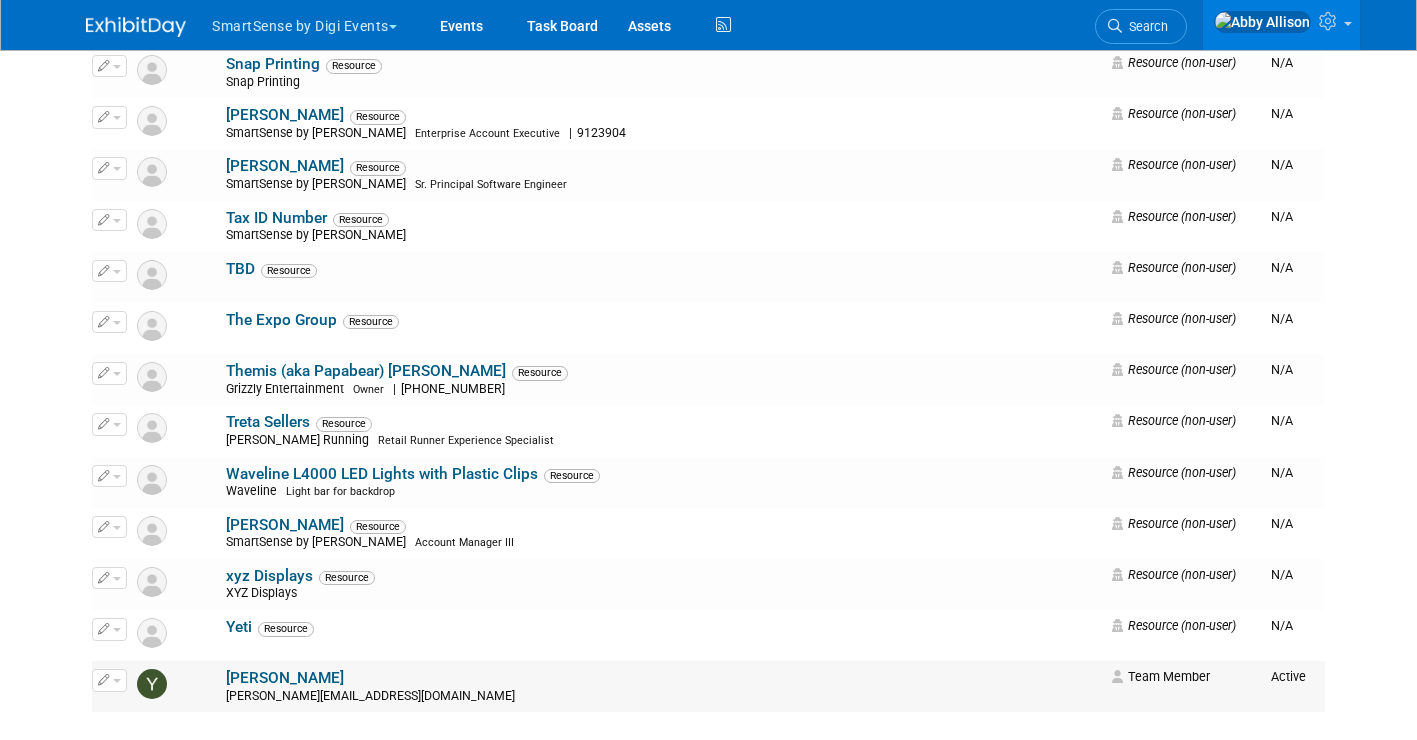 click at bounding box center [117, 681] 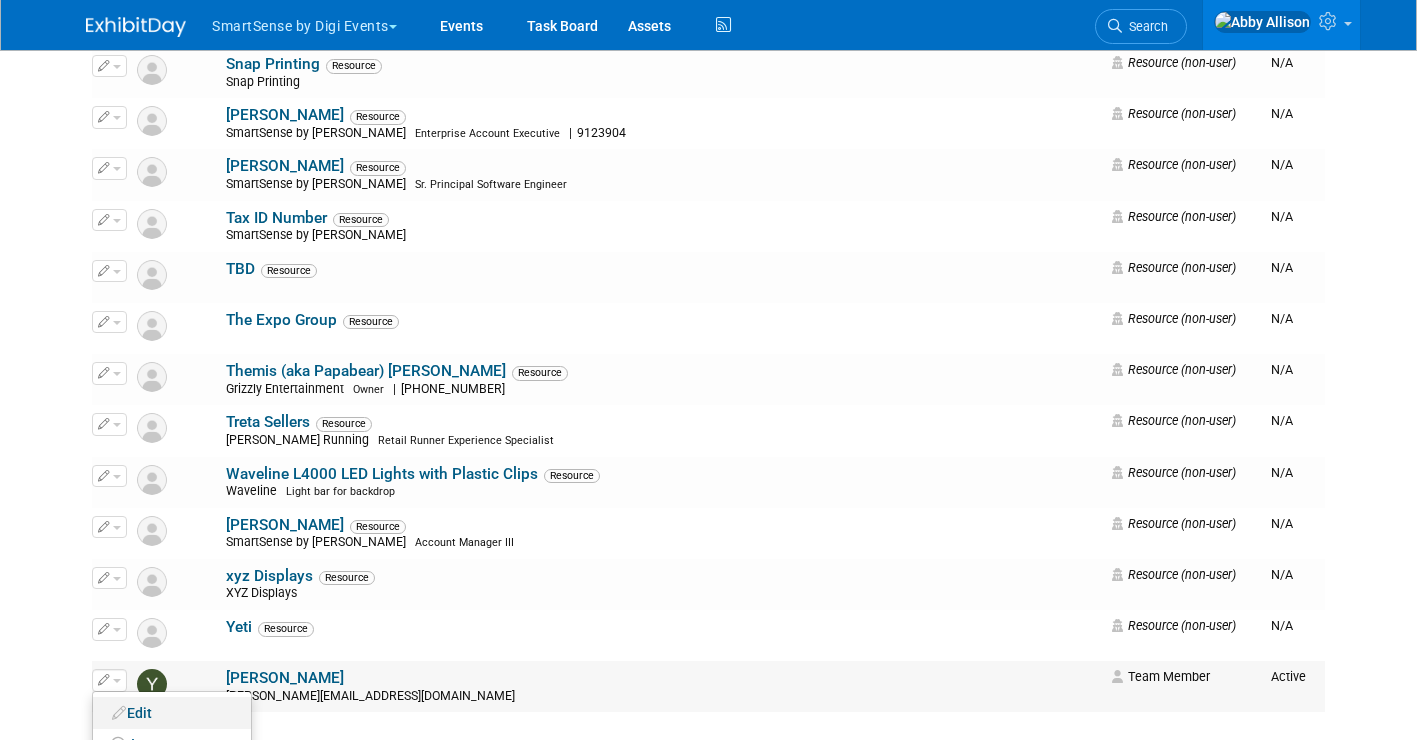 click on "Edit" at bounding box center [172, 713] 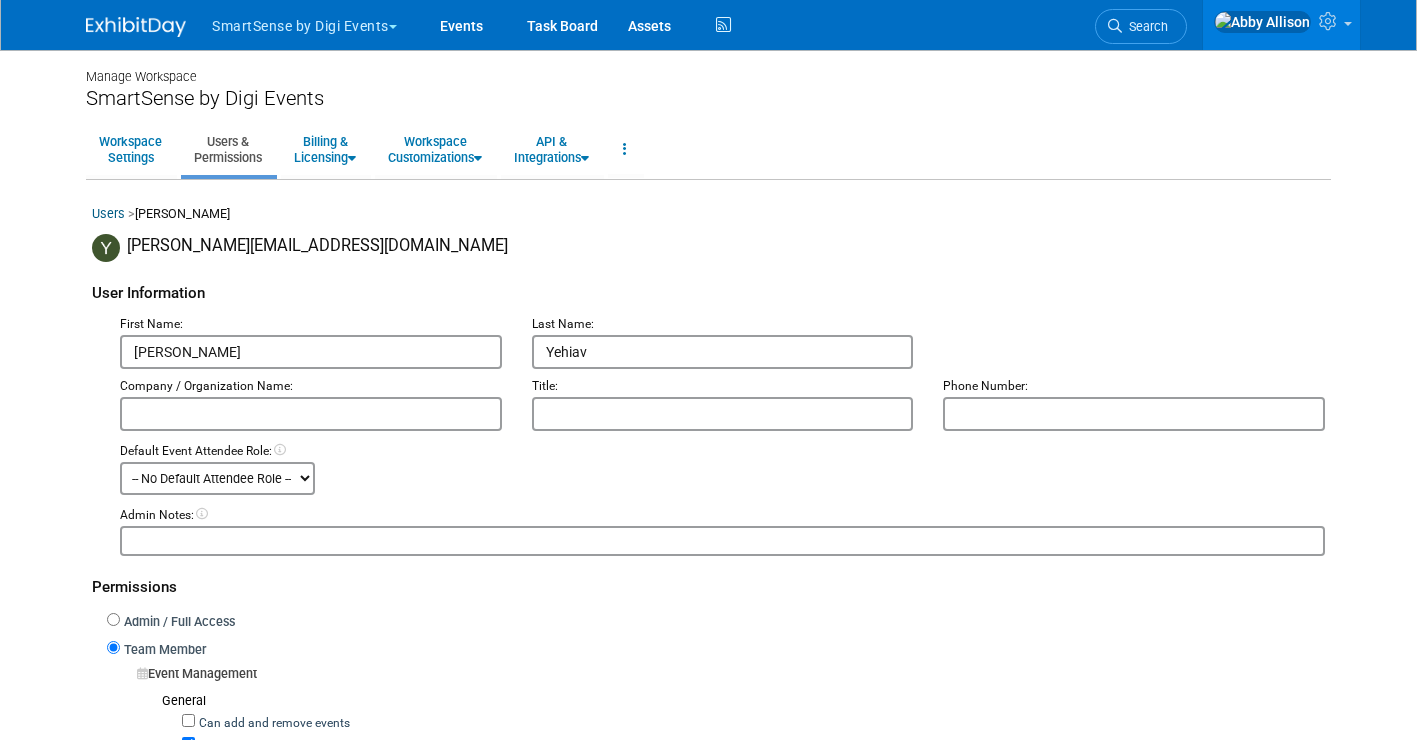 scroll, scrollTop: 0, scrollLeft: 0, axis: both 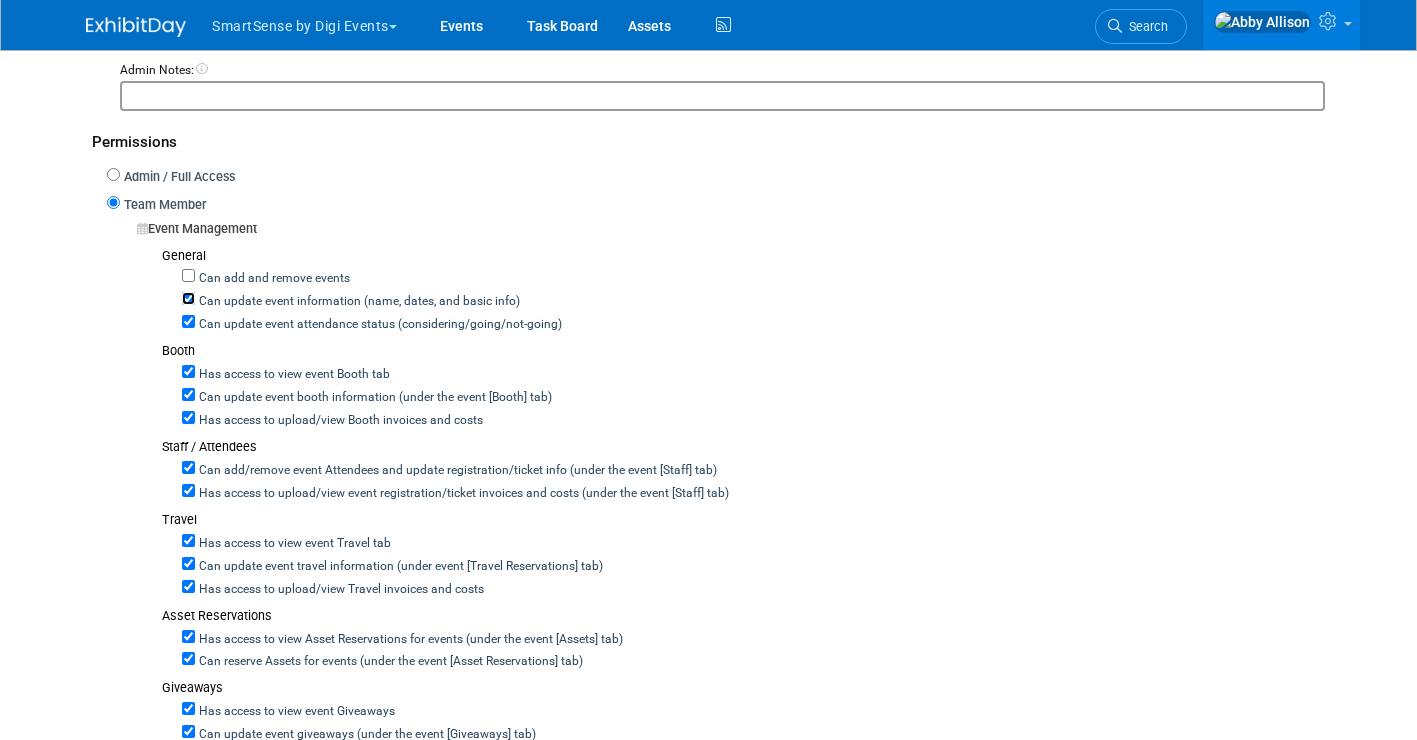 click on "Can update event information (name, dates, and basic info)" at bounding box center [188, 298] 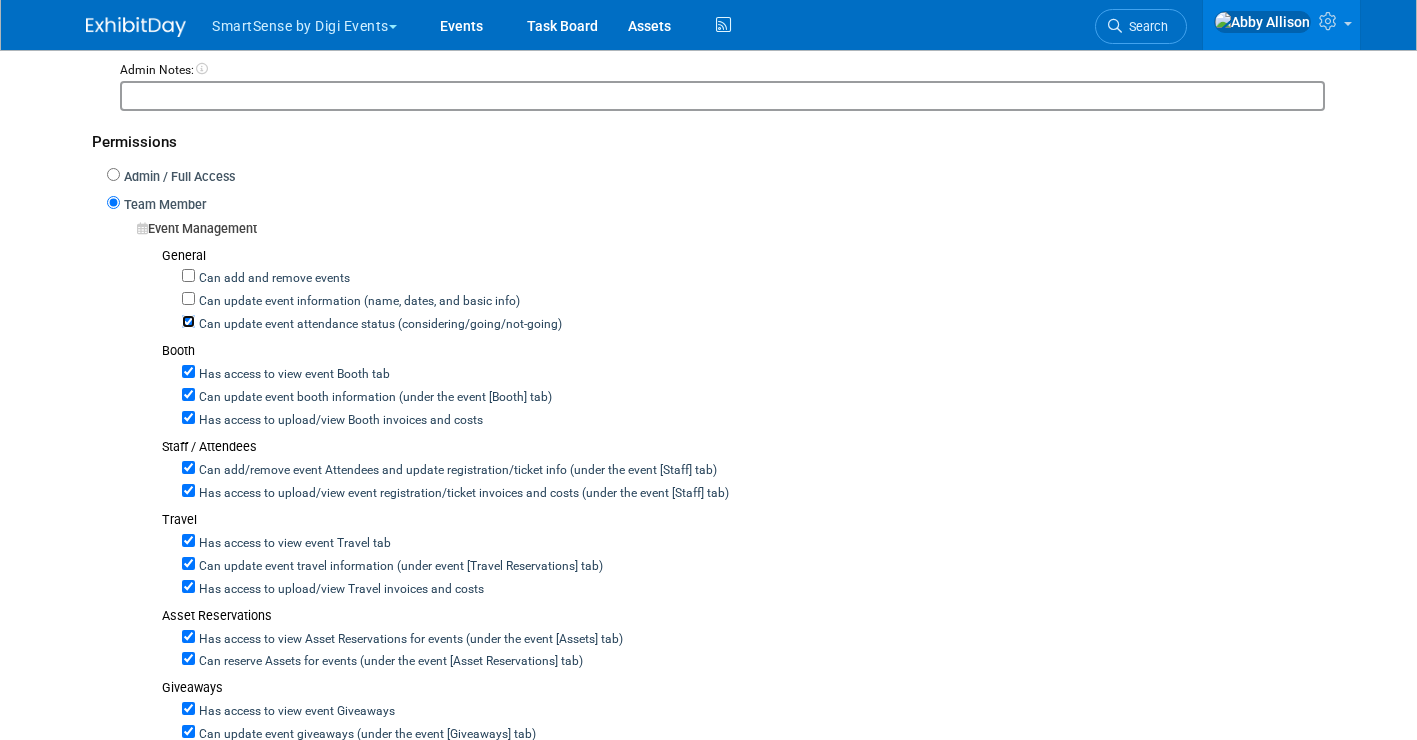 click on "Can update event attendance status (considering/going/not-going)" at bounding box center [188, 321] 